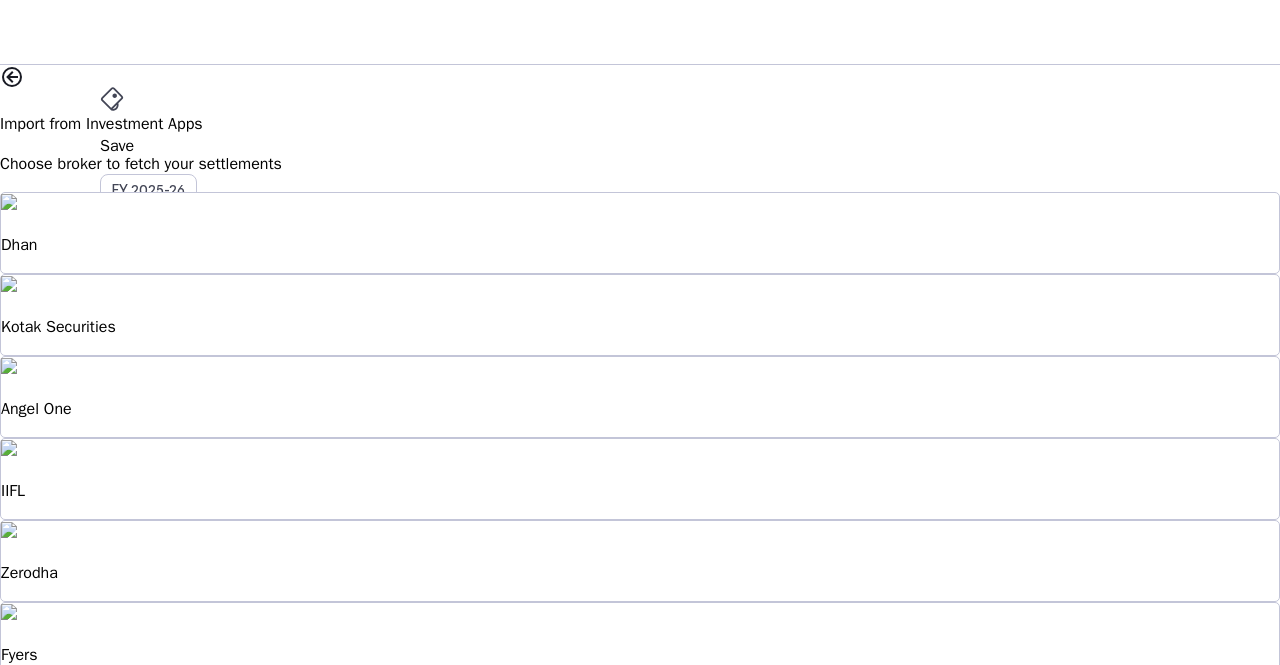 scroll, scrollTop: 0, scrollLeft: 0, axis: both 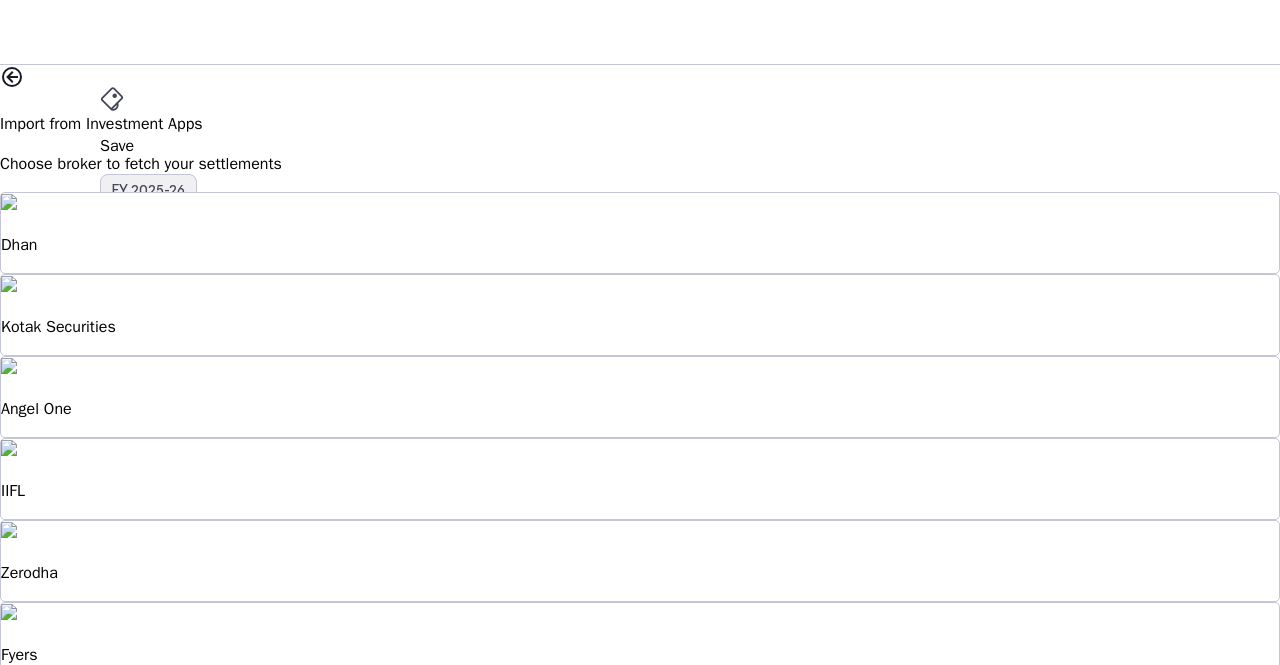 click on "FY 2025-26" at bounding box center [148, 190] 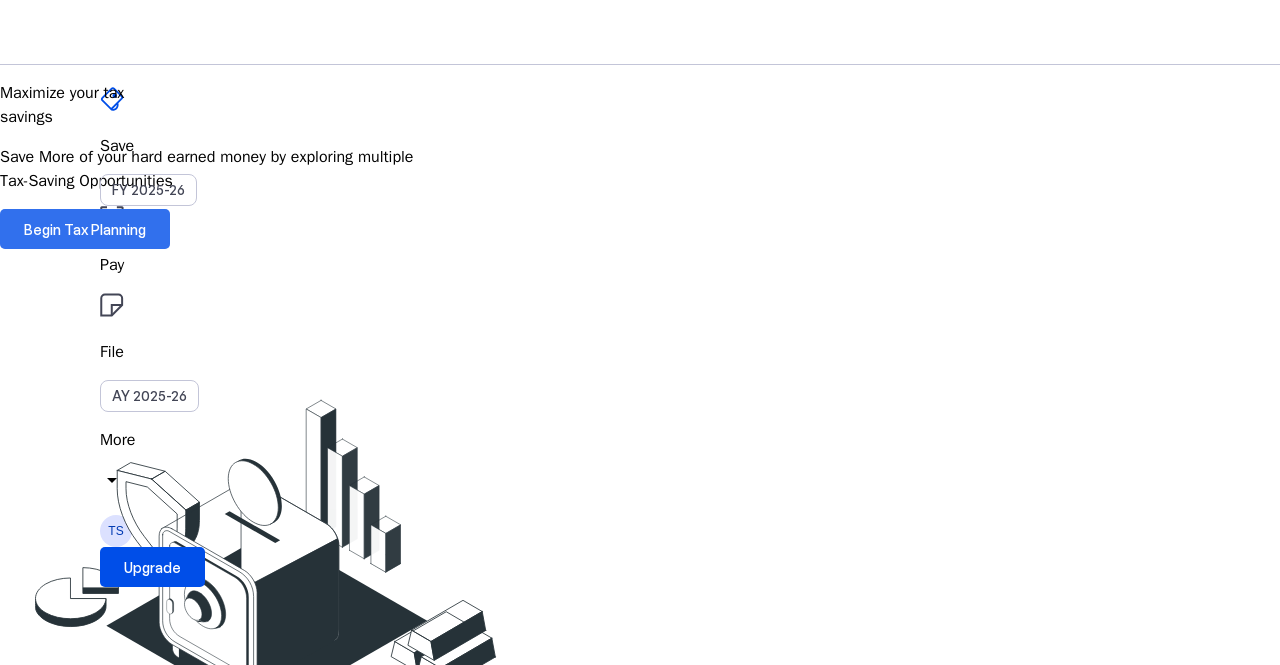 click at bounding box center (85, 229) 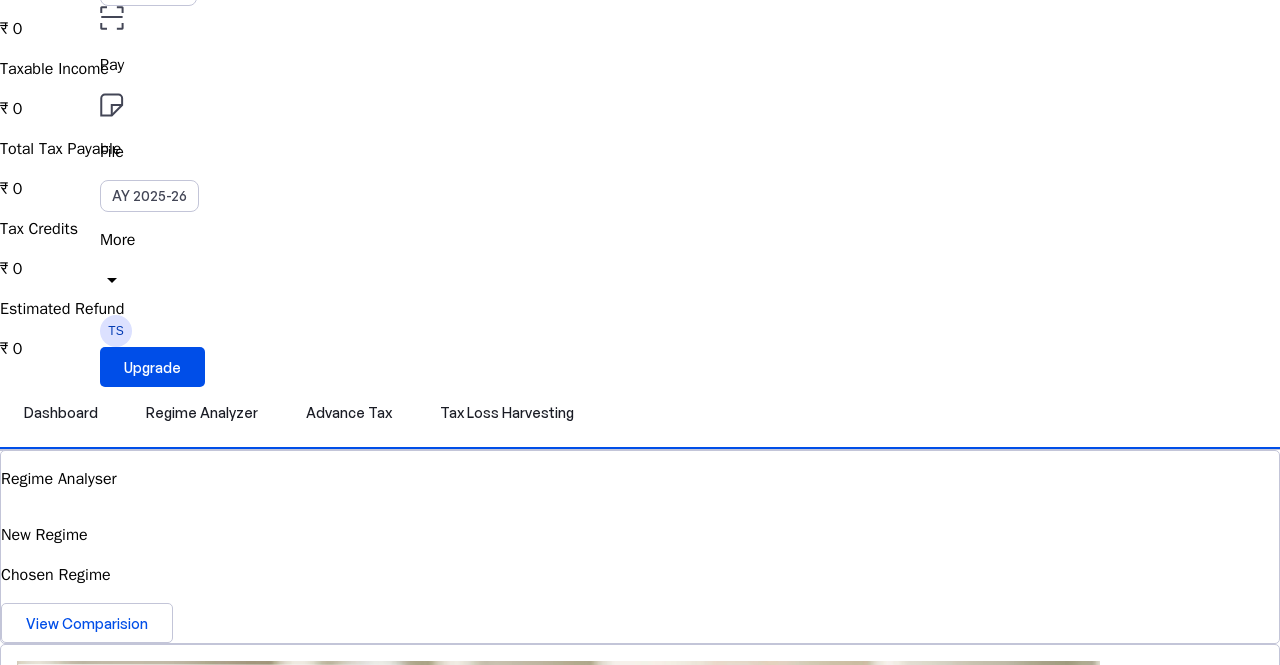 scroll, scrollTop: 317, scrollLeft: 0, axis: vertical 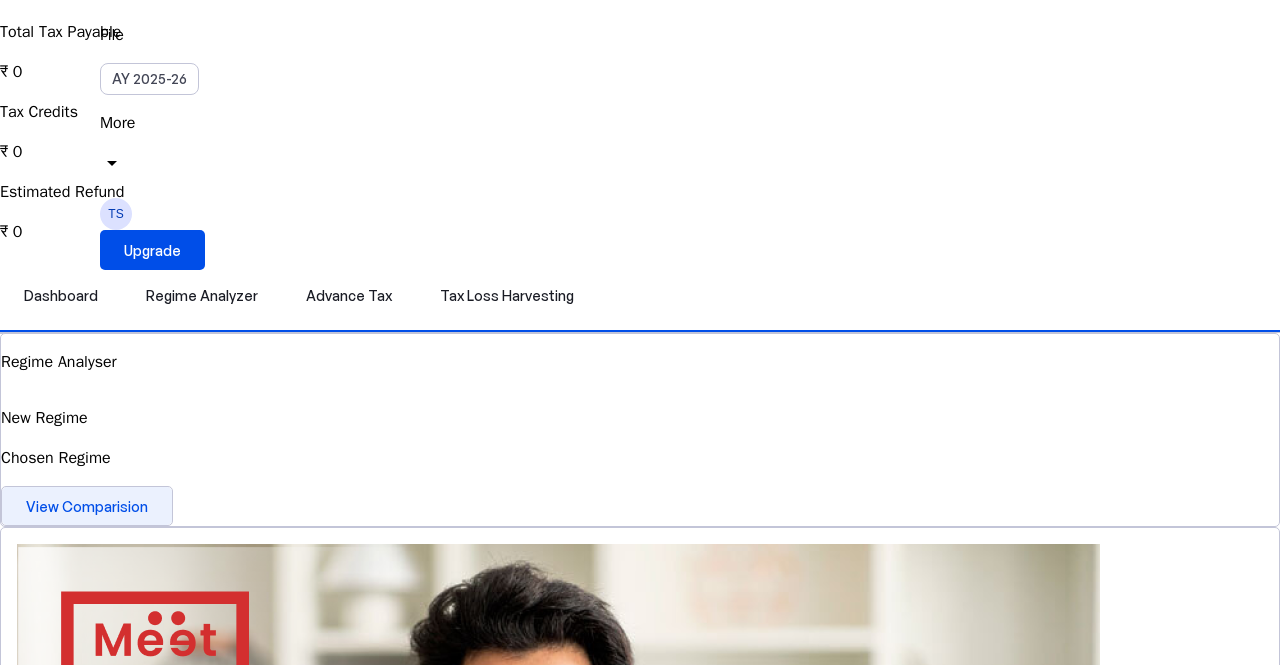 click on "View Comparision" at bounding box center (87, 506) 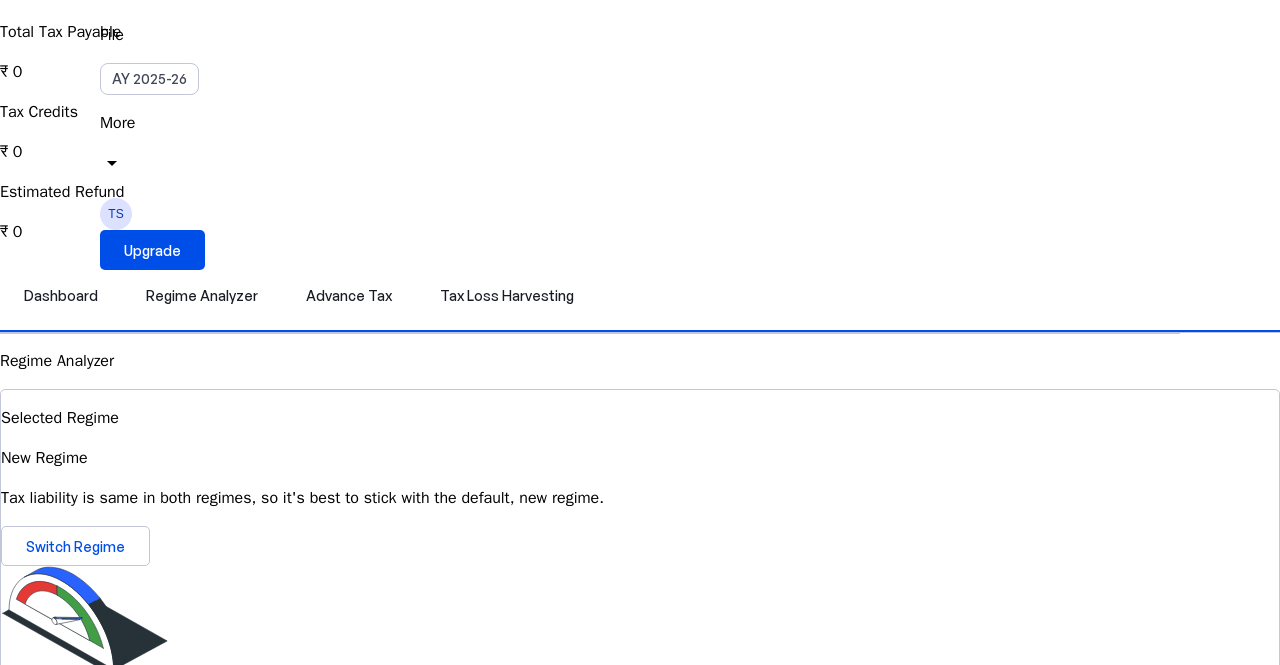 scroll, scrollTop: 0, scrollLeft: 0, axis: both 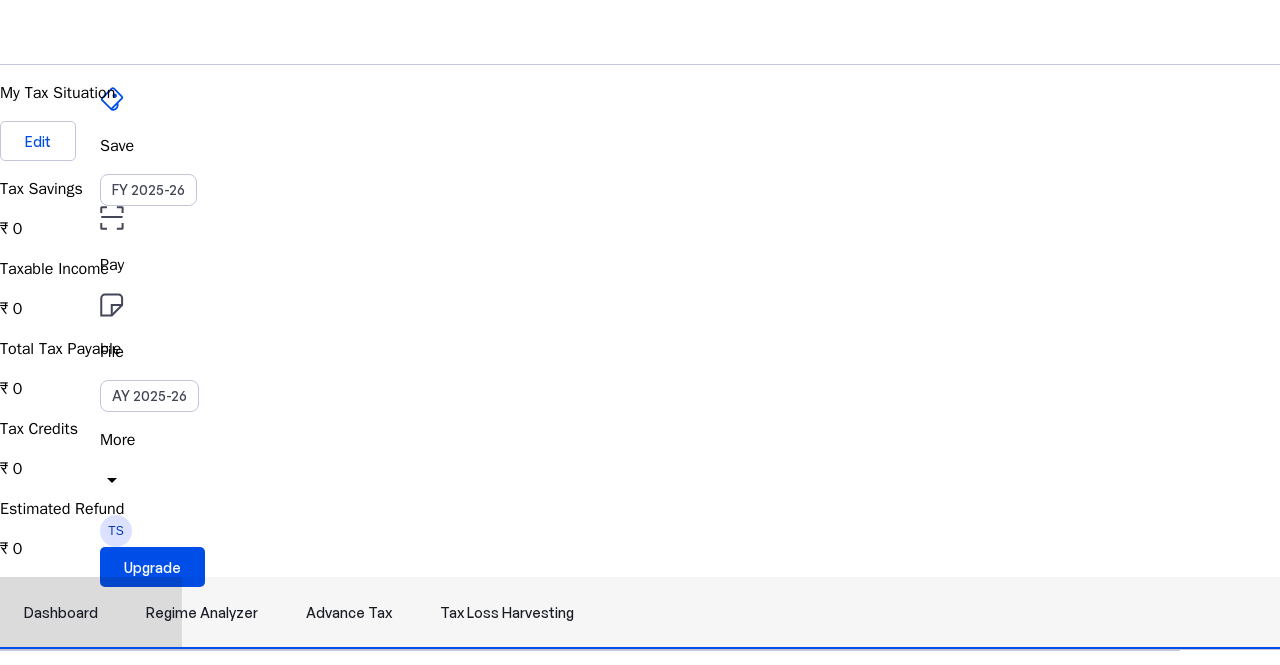 click on "Dashboard" at bounding box center [61, 613] 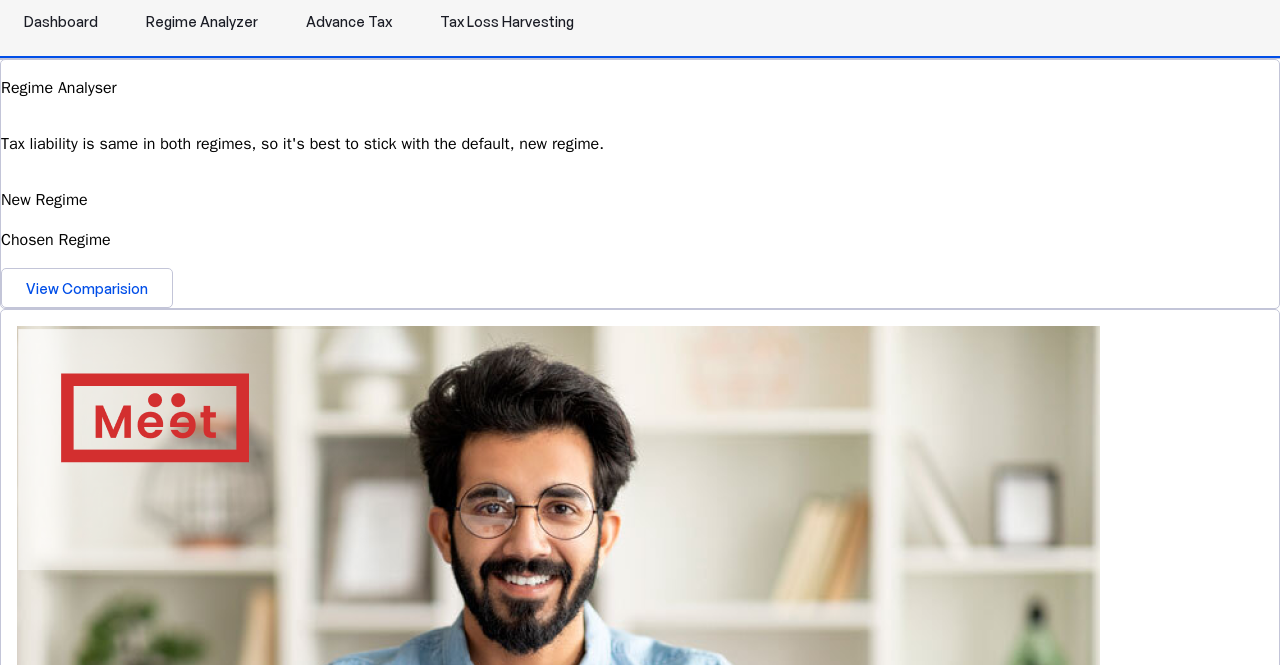 scroll, scrollTop: 600, scrollLeft: 0, axis: vertical 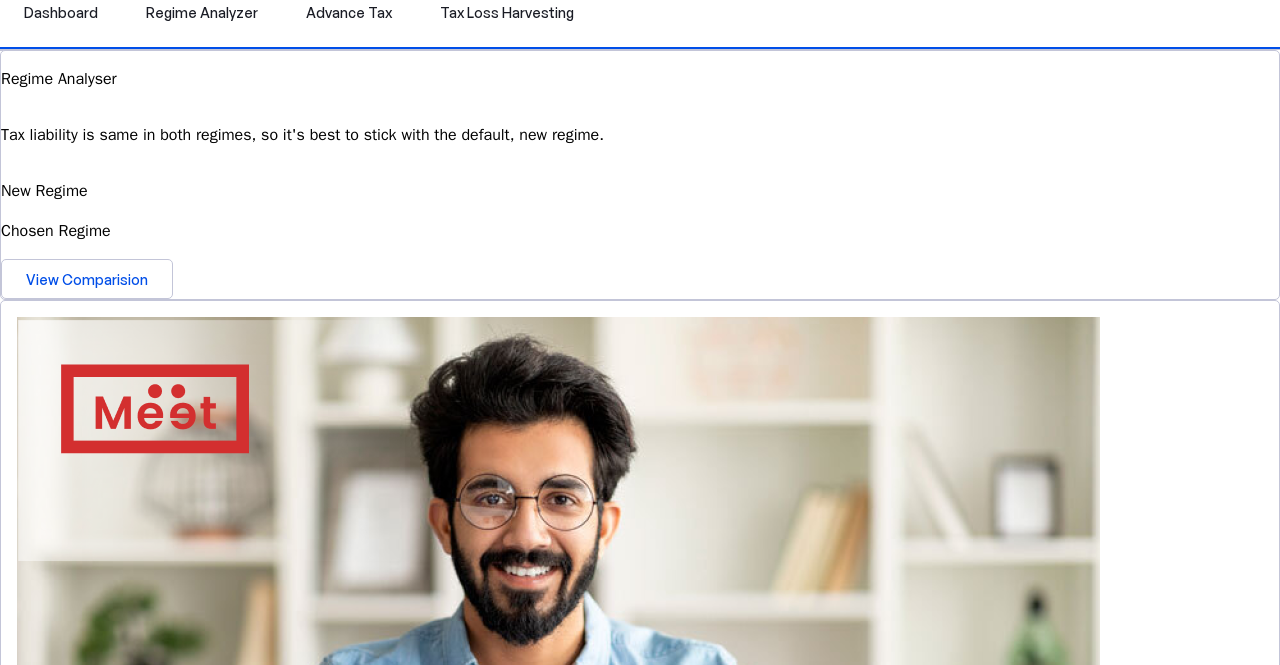 click at bounding box center [19, 2172] 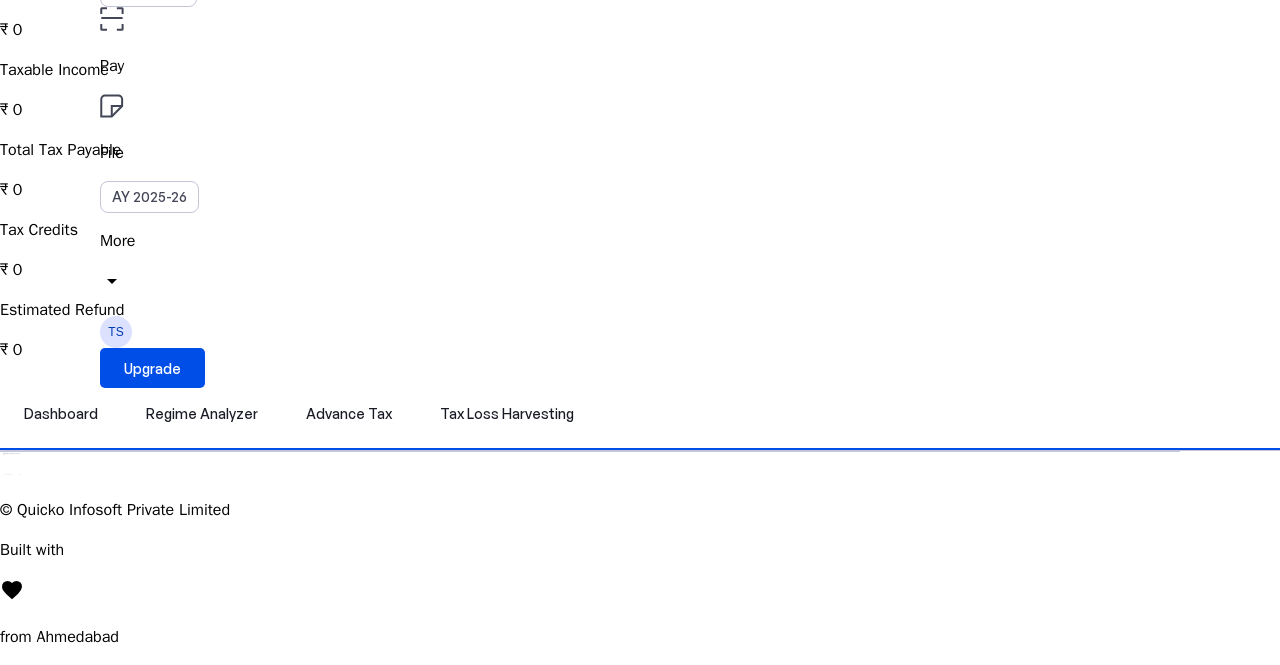 scroll, scrollTop: 0, scrollLeft: 0, axis: both 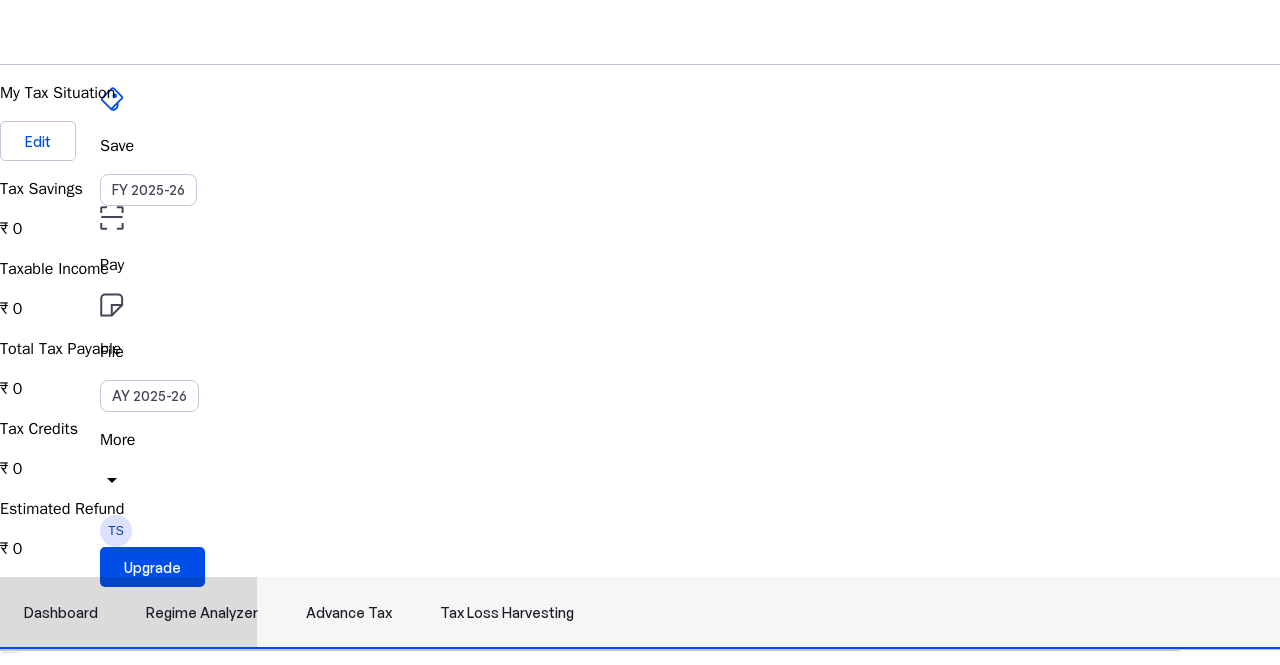 click on "Advance Tax" at bounding box center [349, 613] 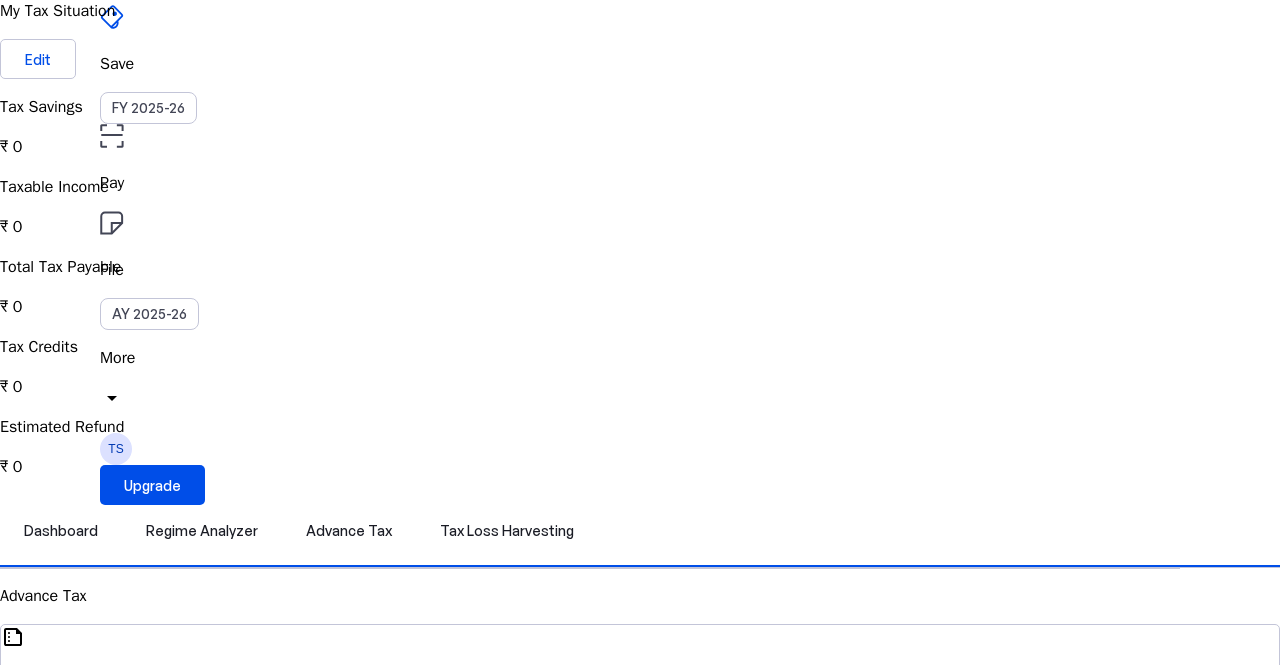scroll, scrollTop: 300, scrollLeft: 0, axis: vertical 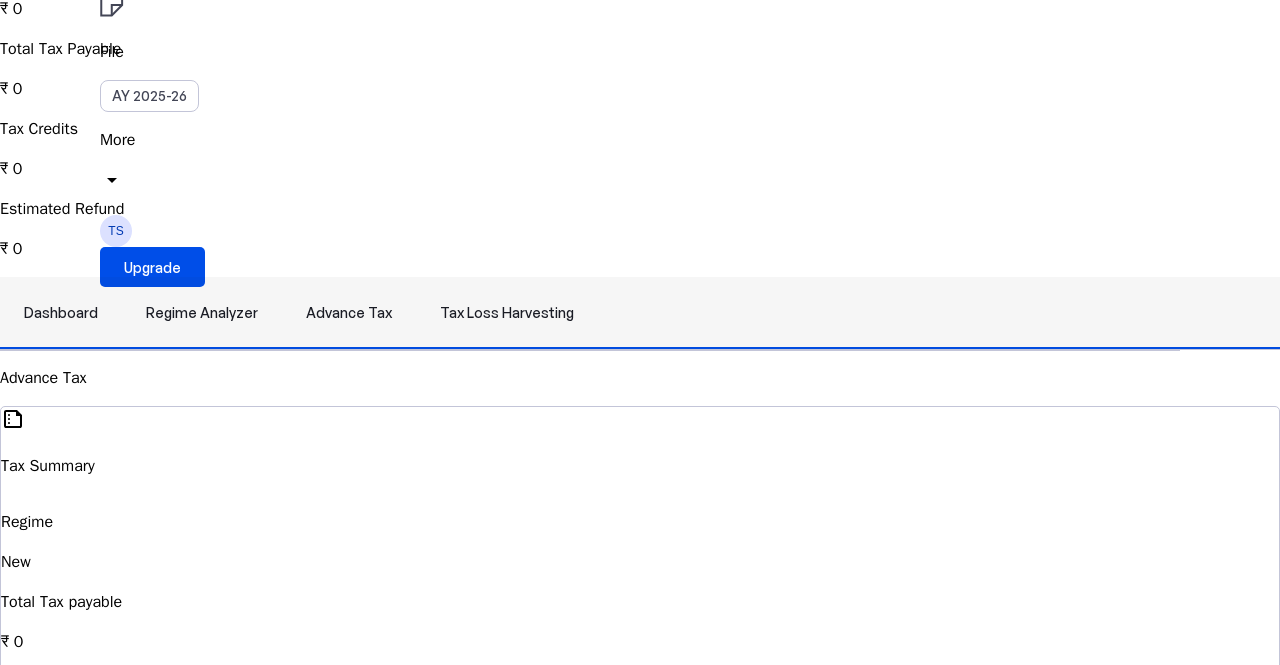 click on "Tax Loss Harvesting" at bounding box center (507, 313) 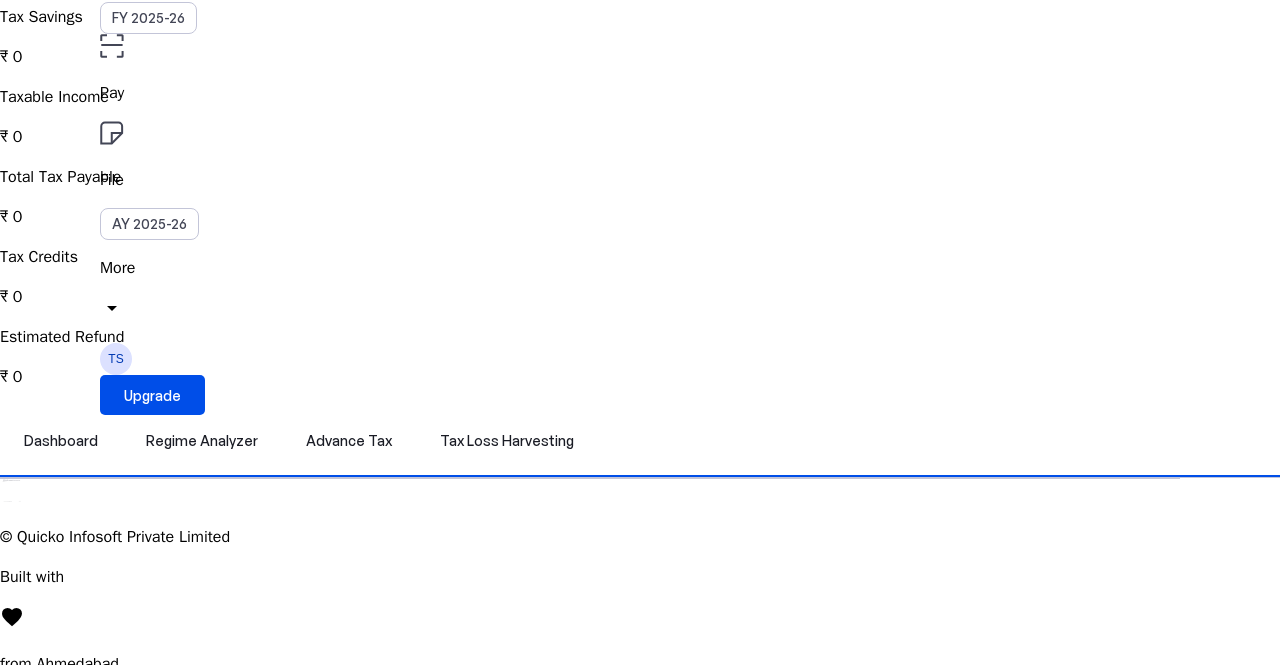scroll, scrollTop: 0, scrollLeft: 0, axis: both 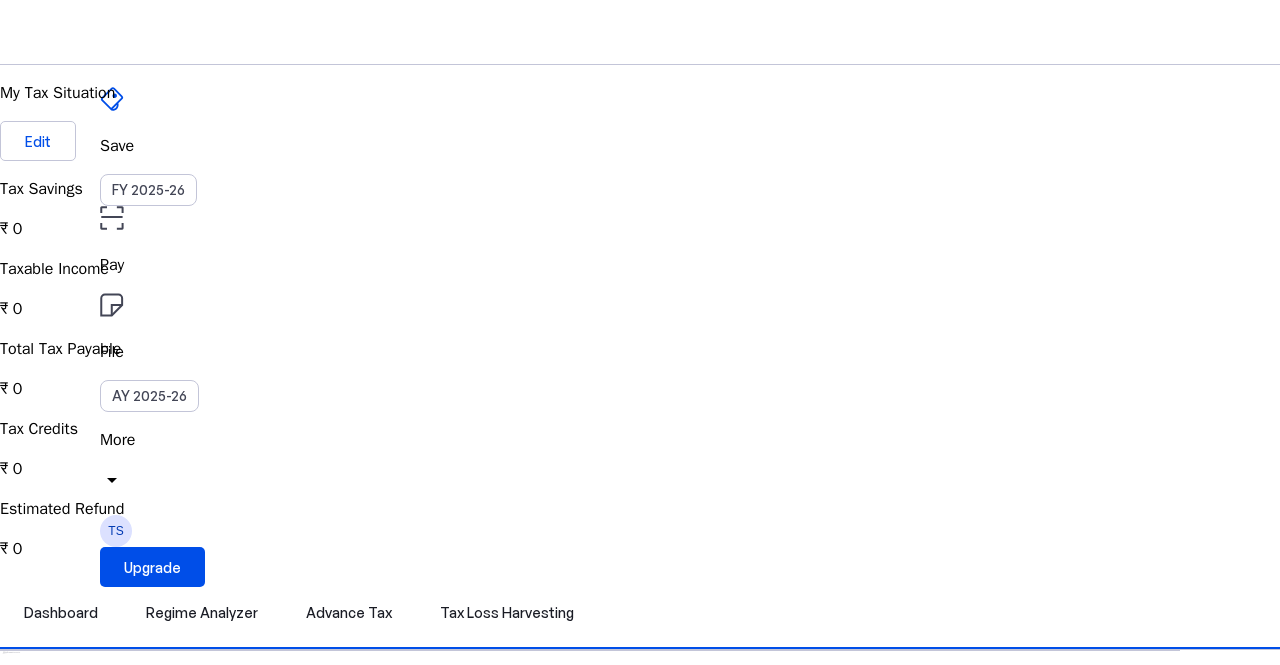 click on "arrow_drop_down" at bounding box center [112, 480] 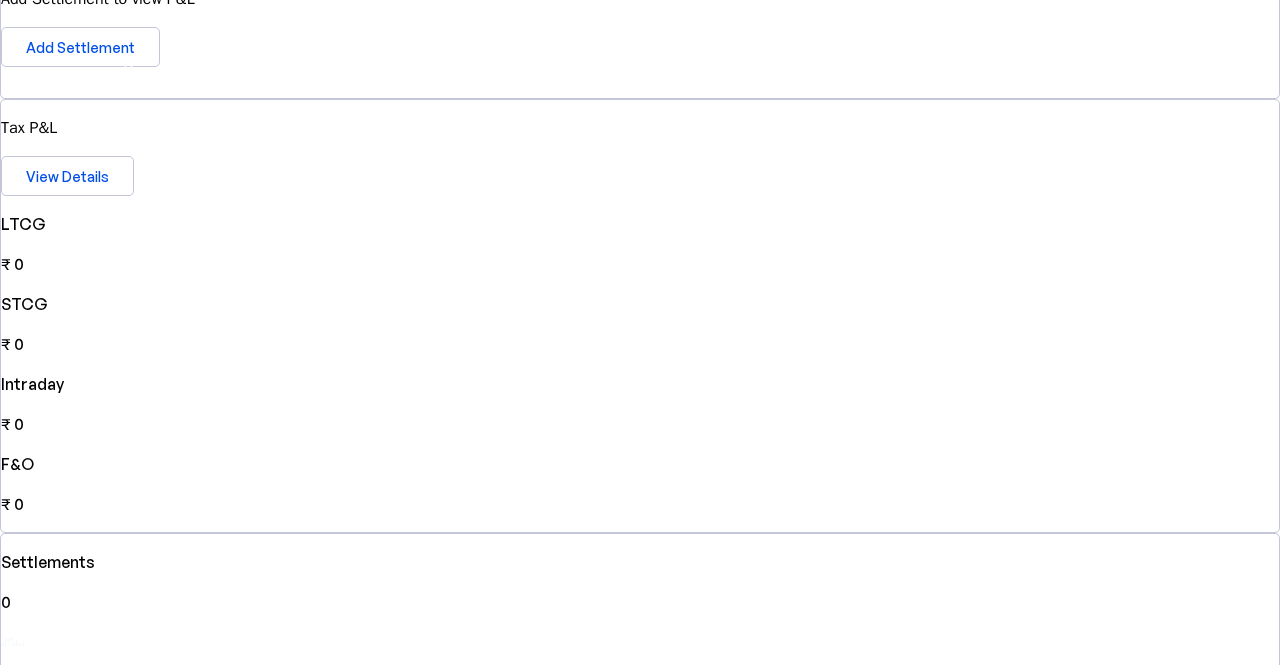 scroll, scrollTop: 500, scrollLeft: 0, axis: vertical 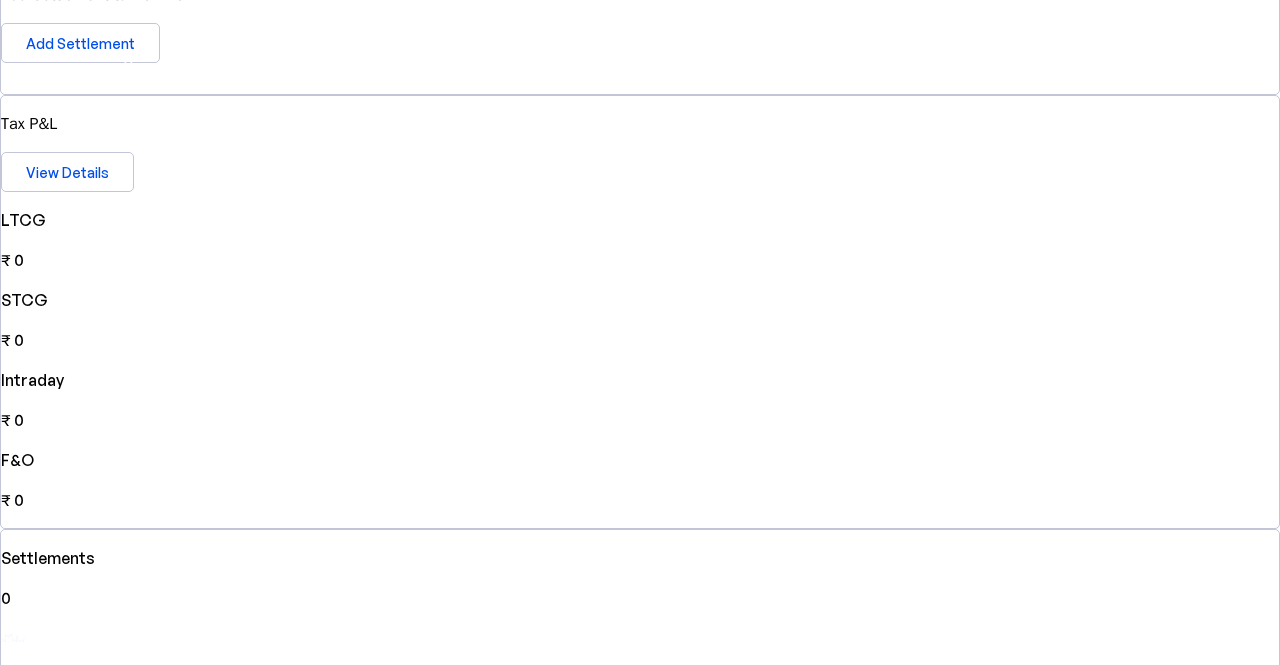 click at bounding box center (640, 1071) 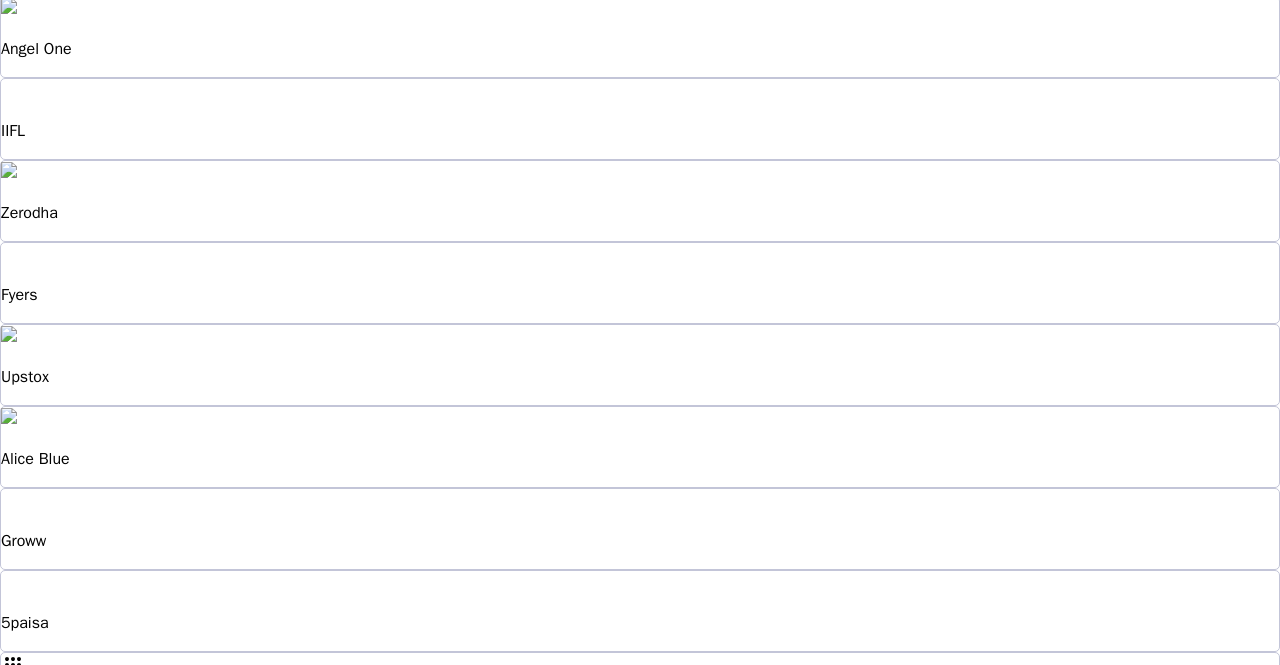 scroll, scrollTop: 400, scrollLeft: 0, axis: vertical 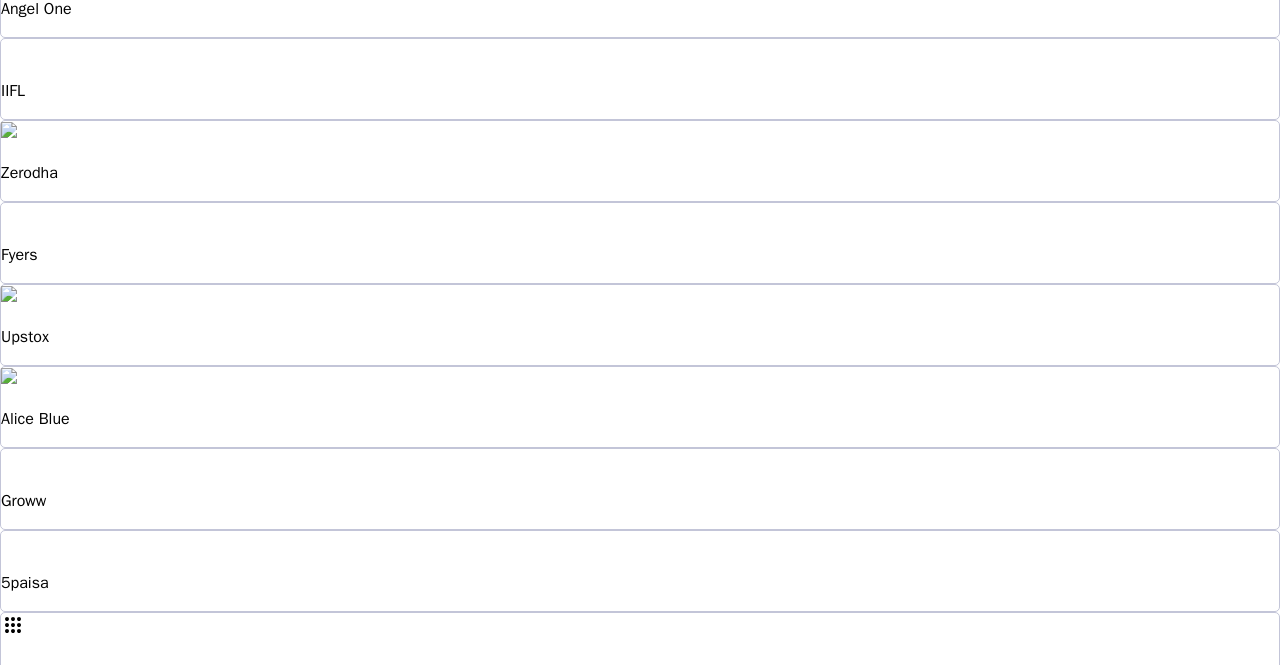 click on "apps" at bounding box center (13, 625) 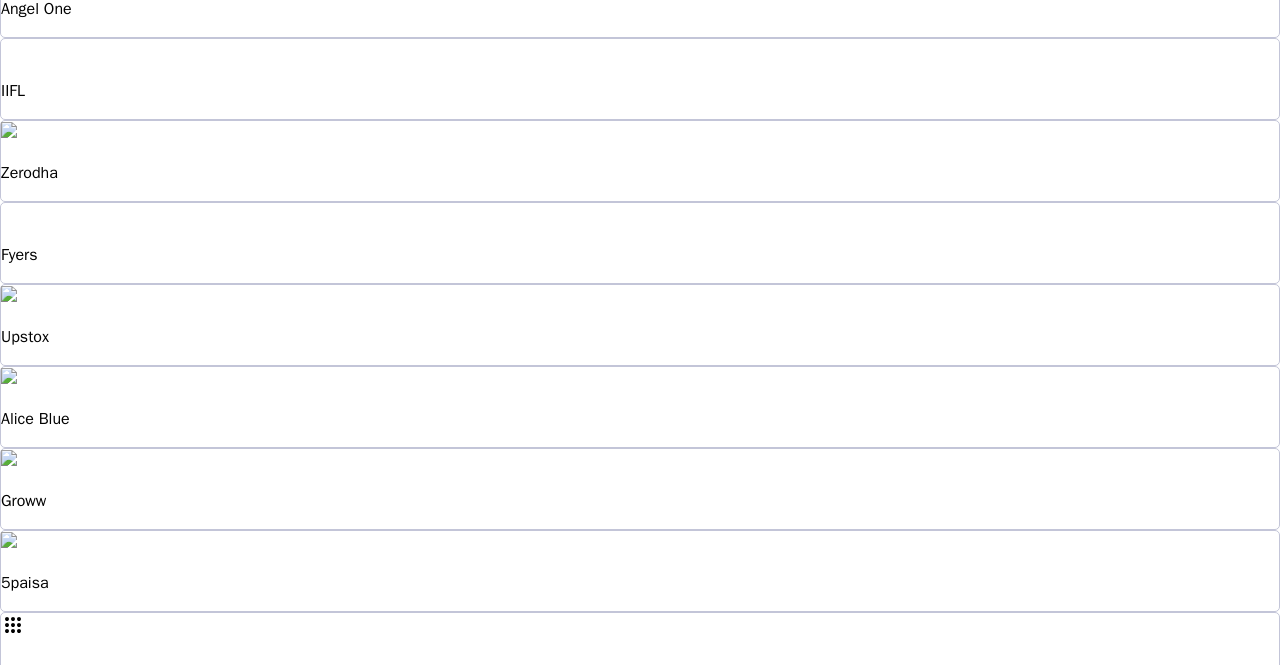 click on "Lemonn" at bounding box center [102, 832] 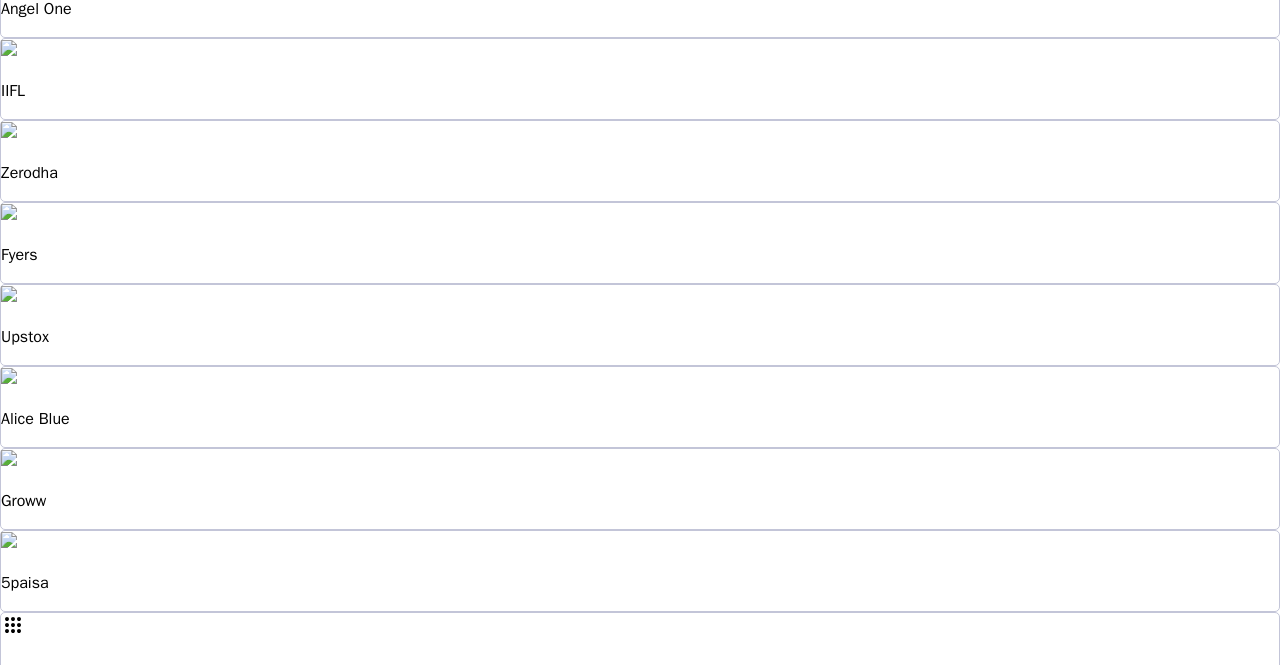click at bounding box center [640, 1213] 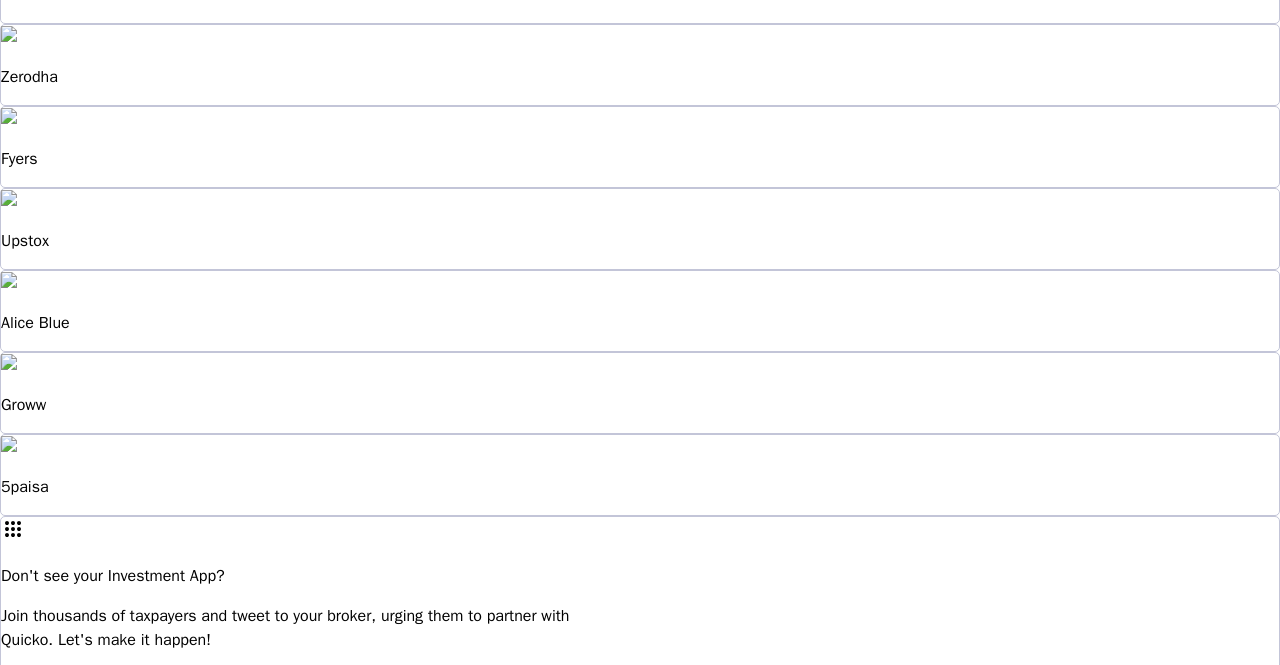 scroll, scrollTop: 504, scrollLeft: 0, axis: vertical 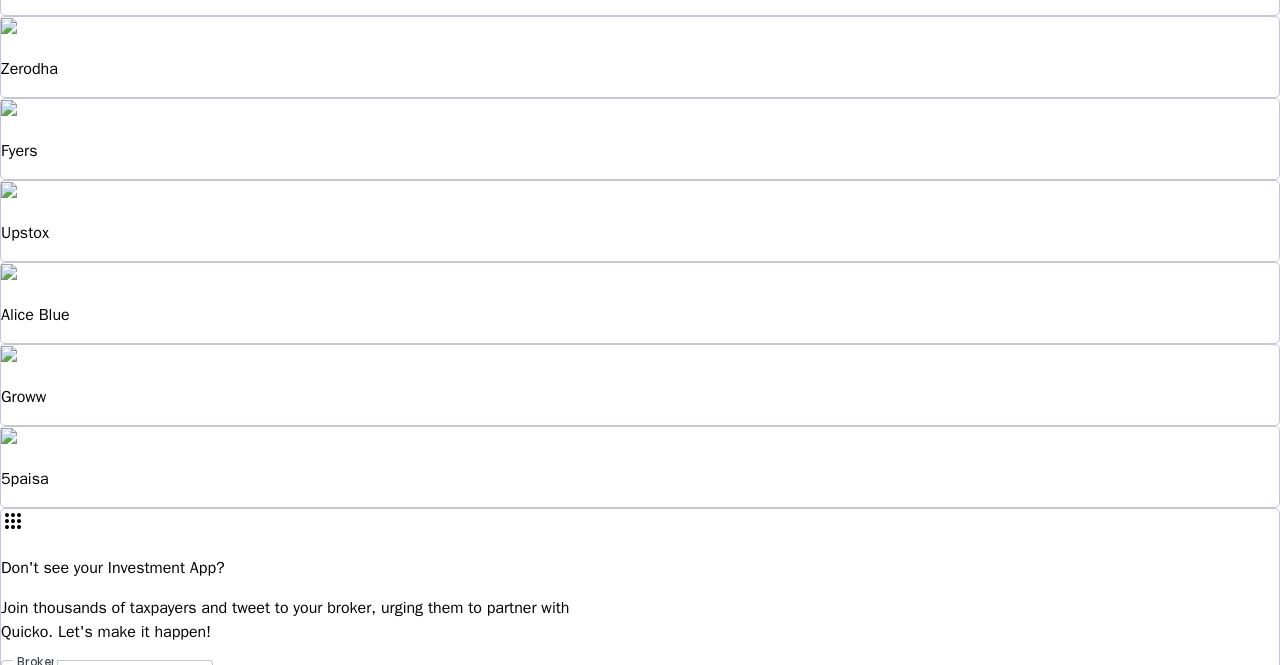 click on "Import from Investment Apps Choose broker to fetch your settlements Dhan Kotak Securities Angel One IIFL Zerodha Fyers Upstox Alice Blue Groww 5paisa apps Don't see your Investment App? Join thousands of taxpayers and tweet to your broker, urging them to partner with  Quicko. Let's make it happen! Broker Lemonn Post! edit Add Account Manually chevron_right" at bounding box center (640, 243) 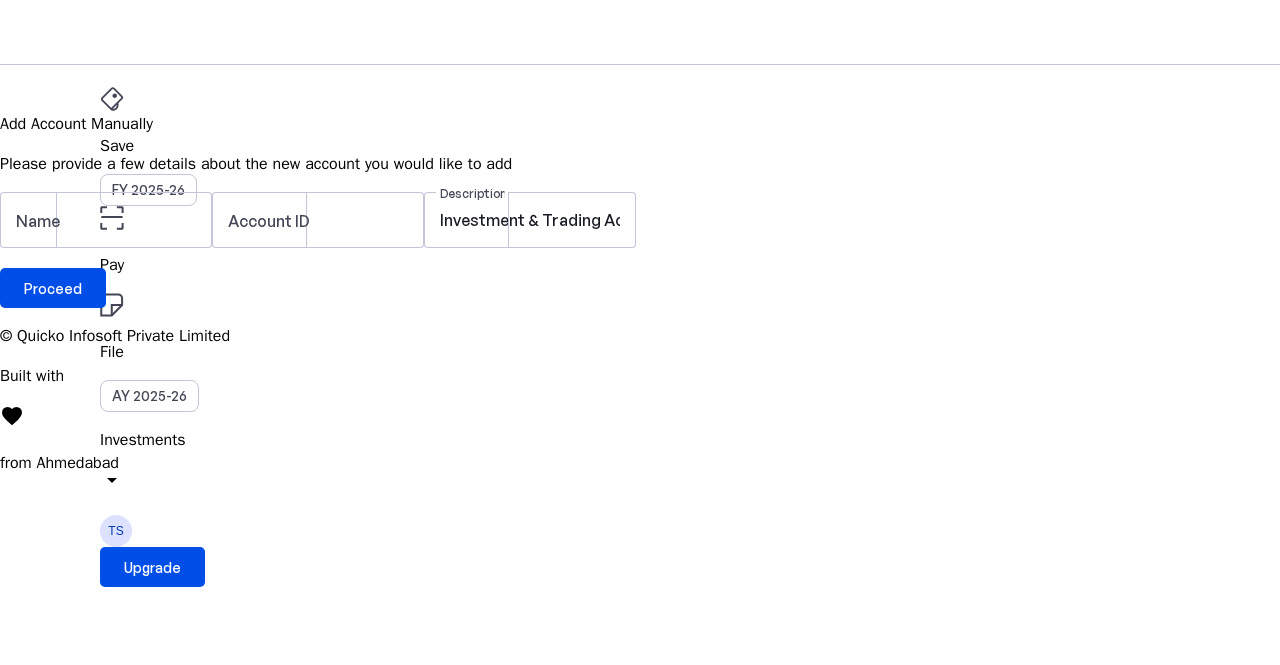 scroll, scrollTop: 0, scrollLeft: 0, axis: both 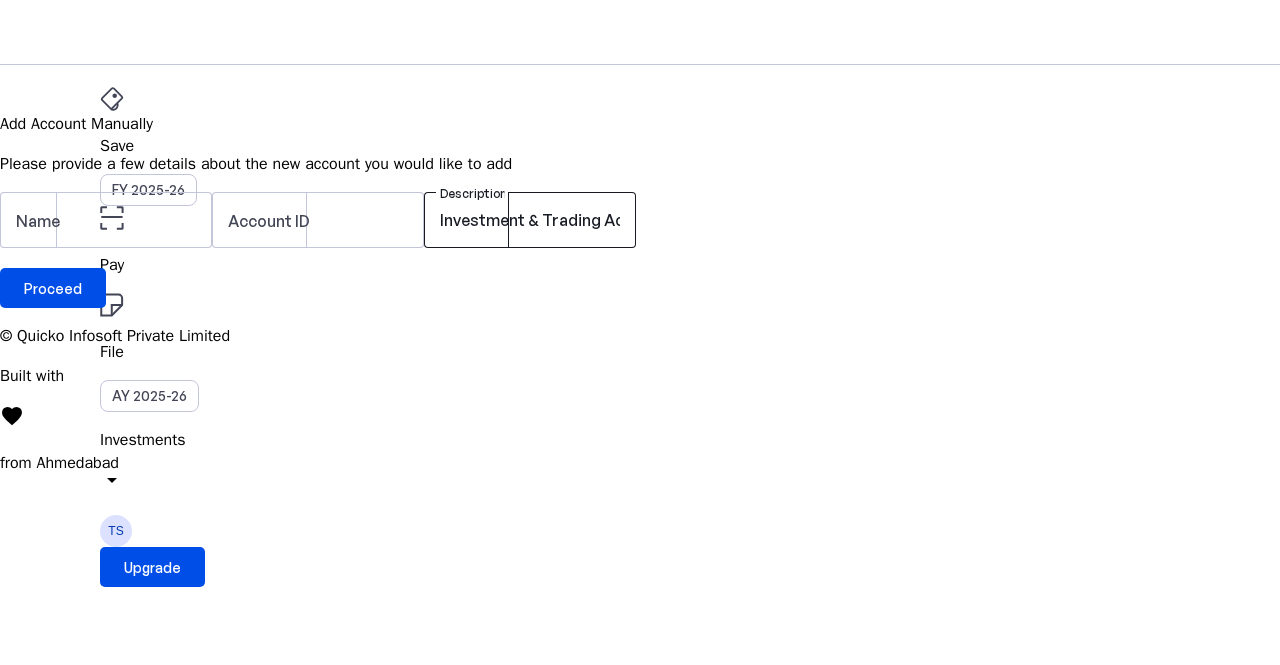 click on "Investment & Trading Account" at bounding box center (530, 220) 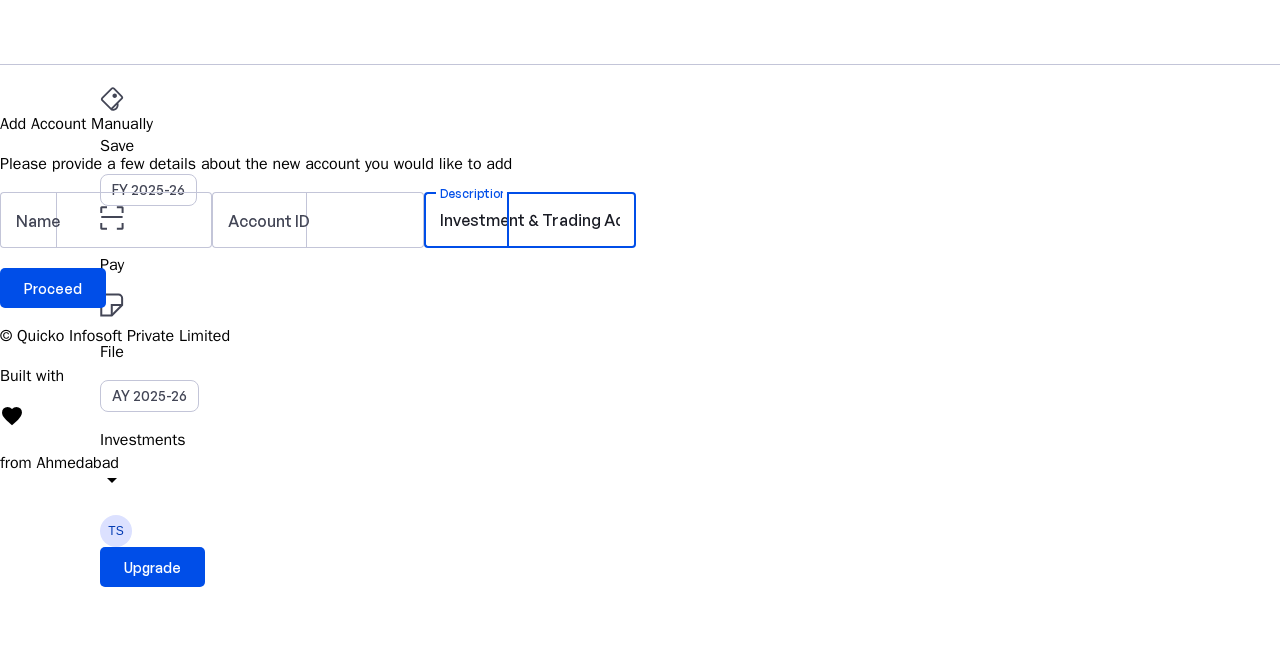 click on "Save" at bounding box center (640, 146) 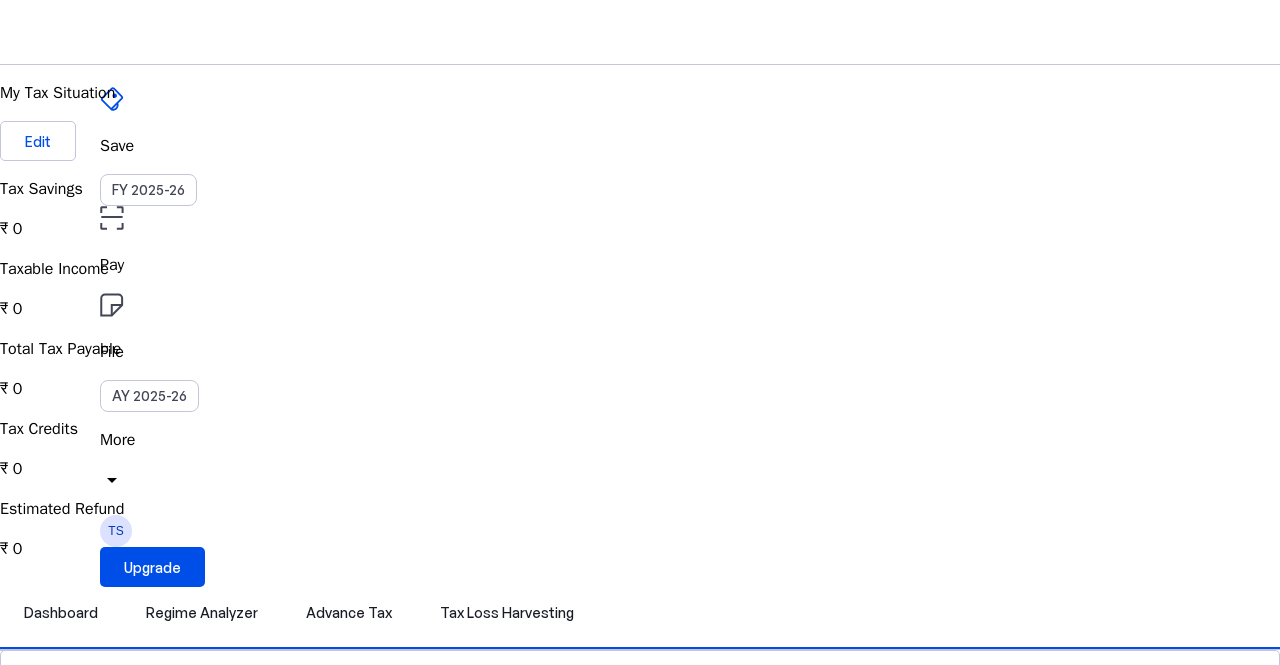 click at bounding box center [234, 32] 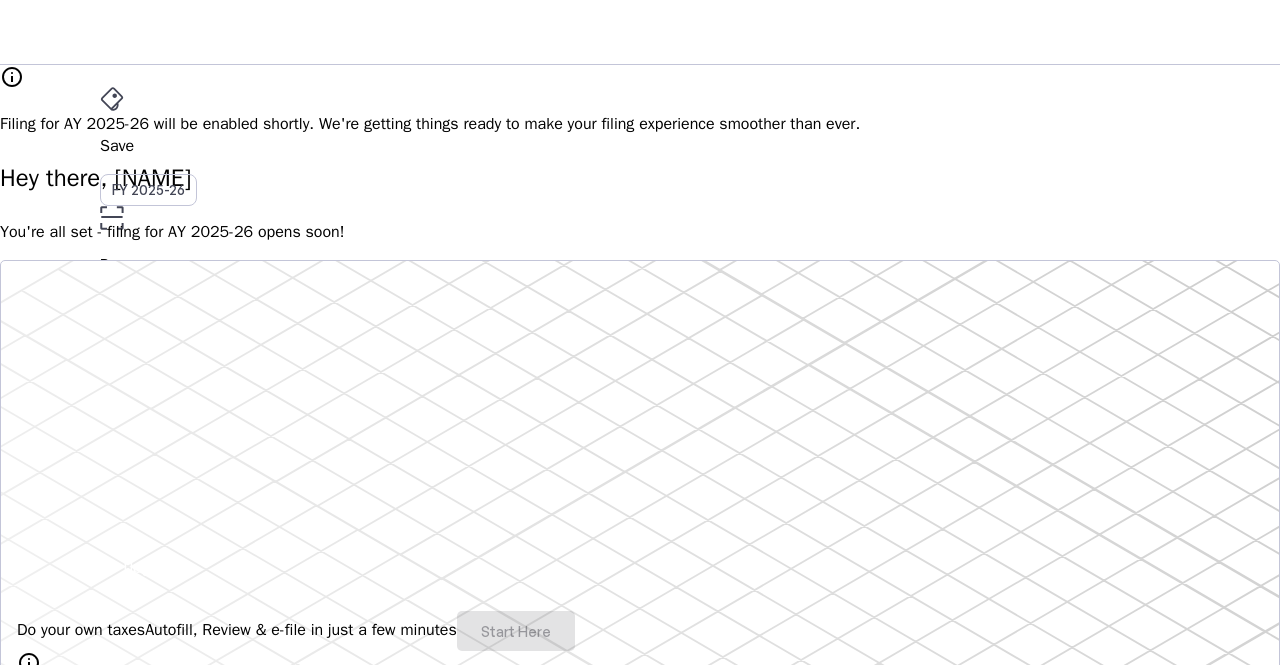 click on "Pay" at bounding box center [640, 146] 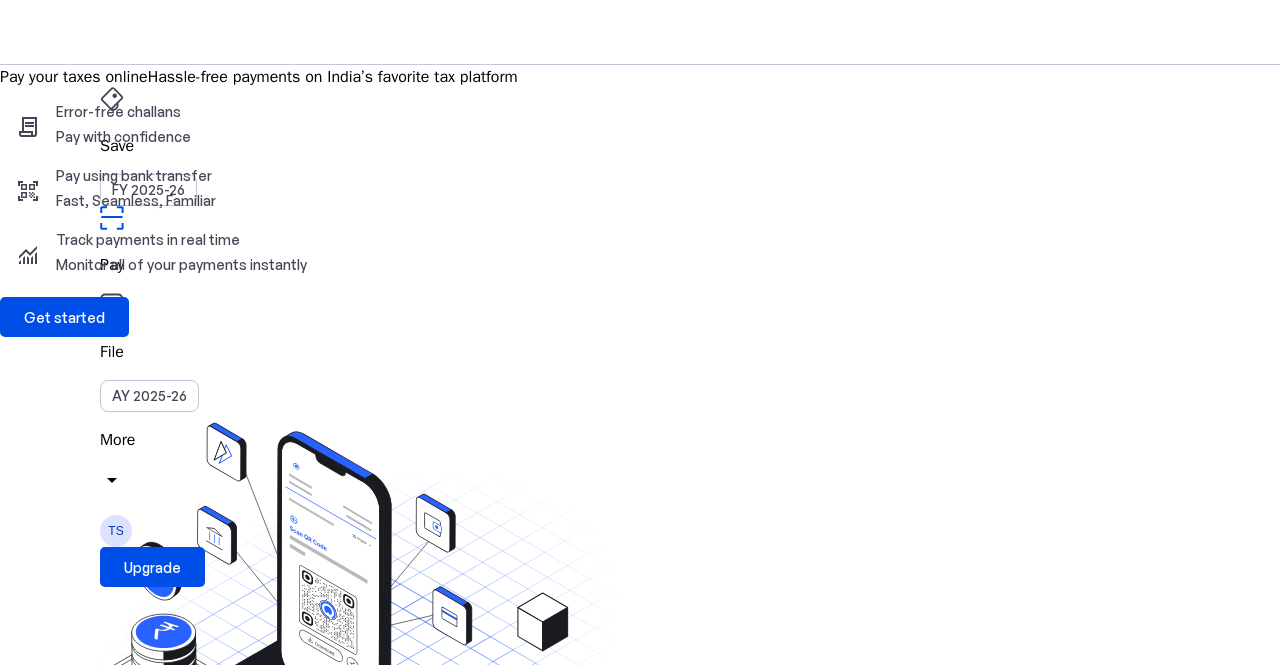 click on "contract Error-free challans Pay with confidence qr_code_scanner Pay using bank transfer Fast, Seamless, Familiar monitoring Track payments in real time Monitor all of your payments instantly" at bounding box center [640, 193] 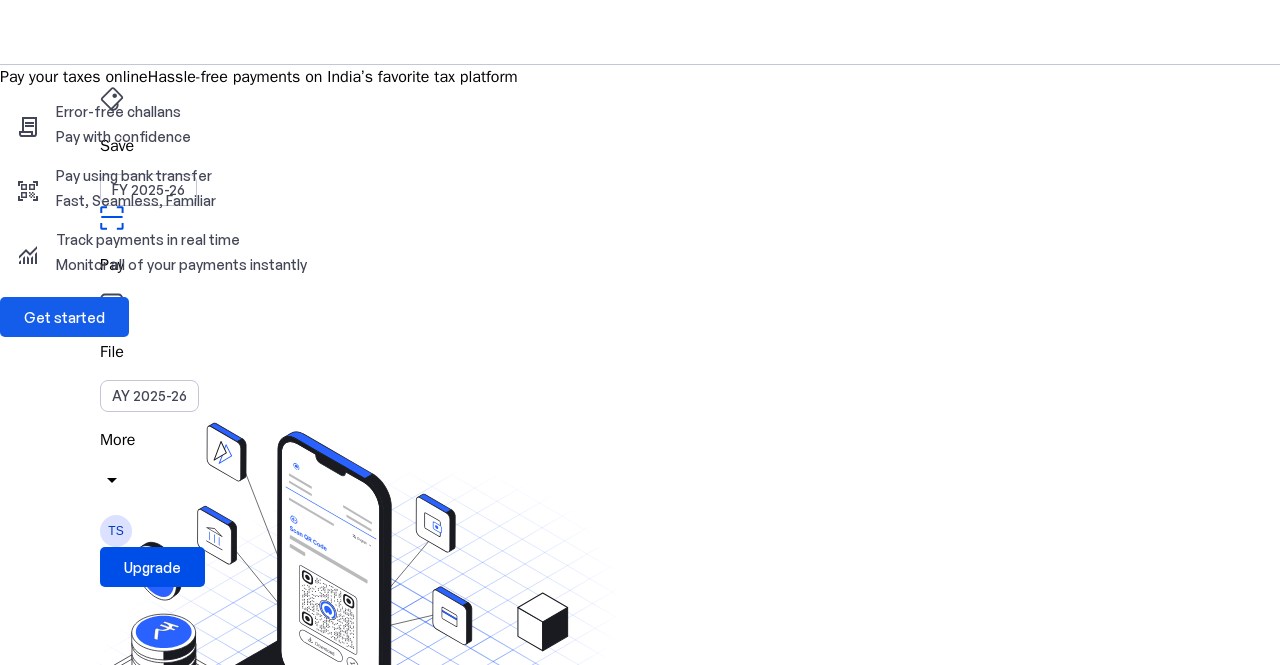 click at bounding box center (64, 317) 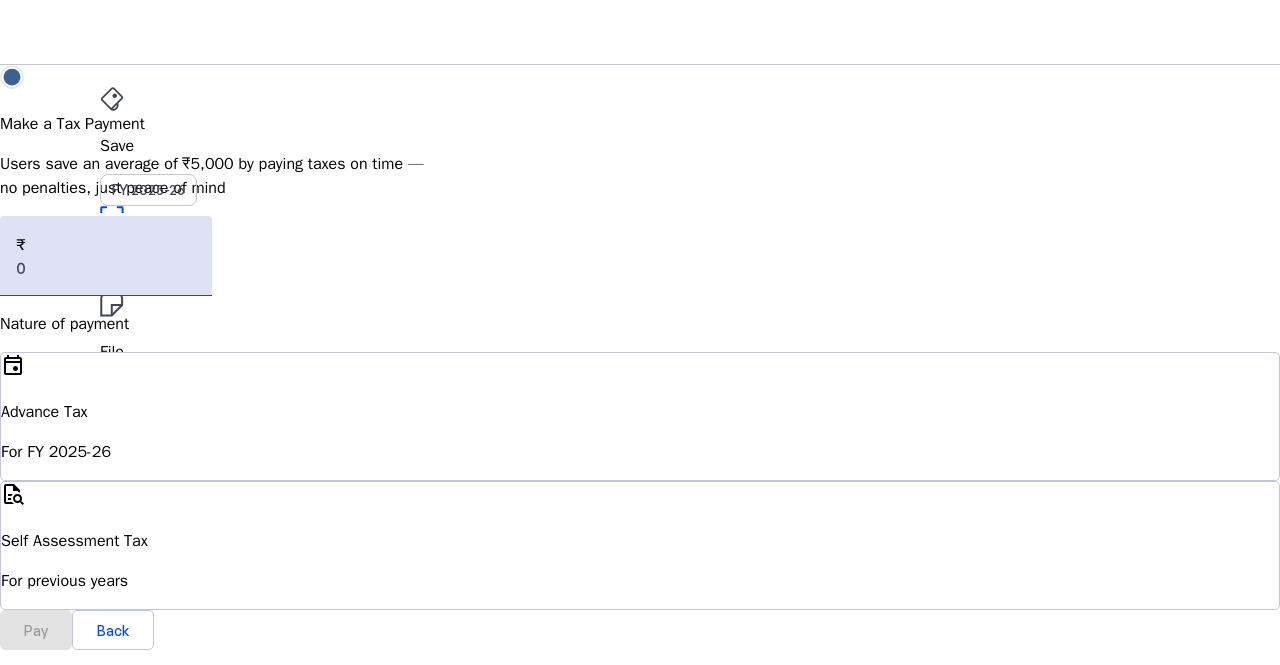click on "File" at bounding box center [640, 146] 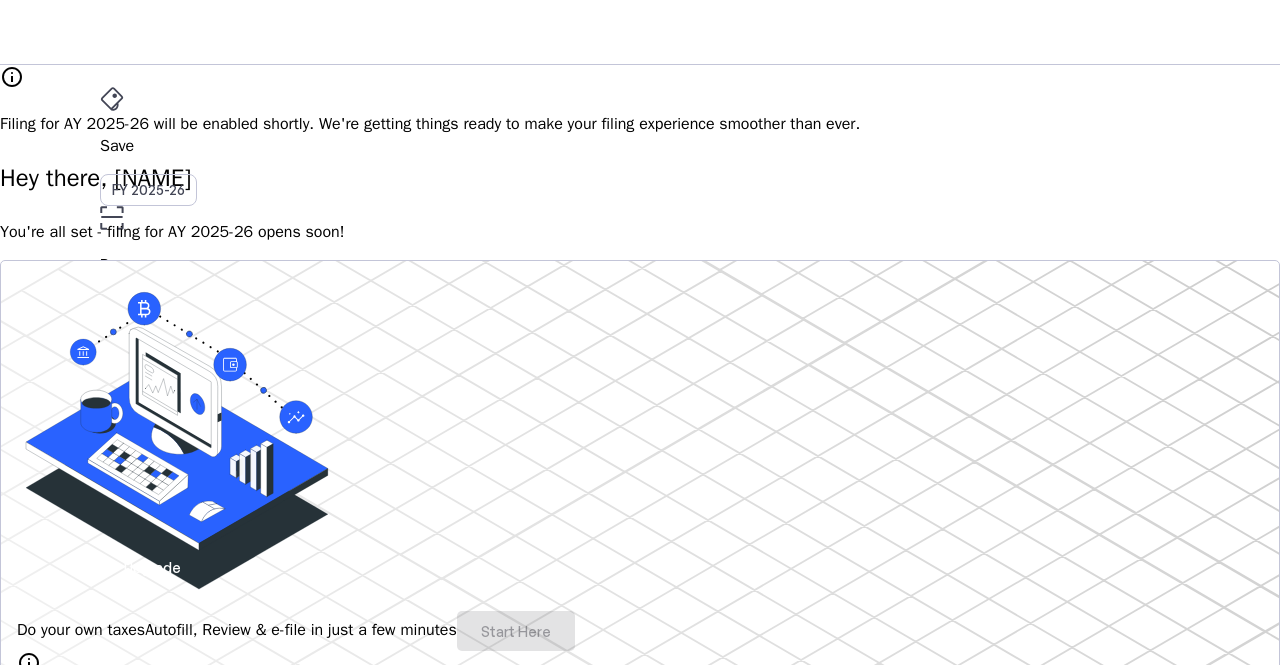 click on "File" at bounding box center [640, 352] 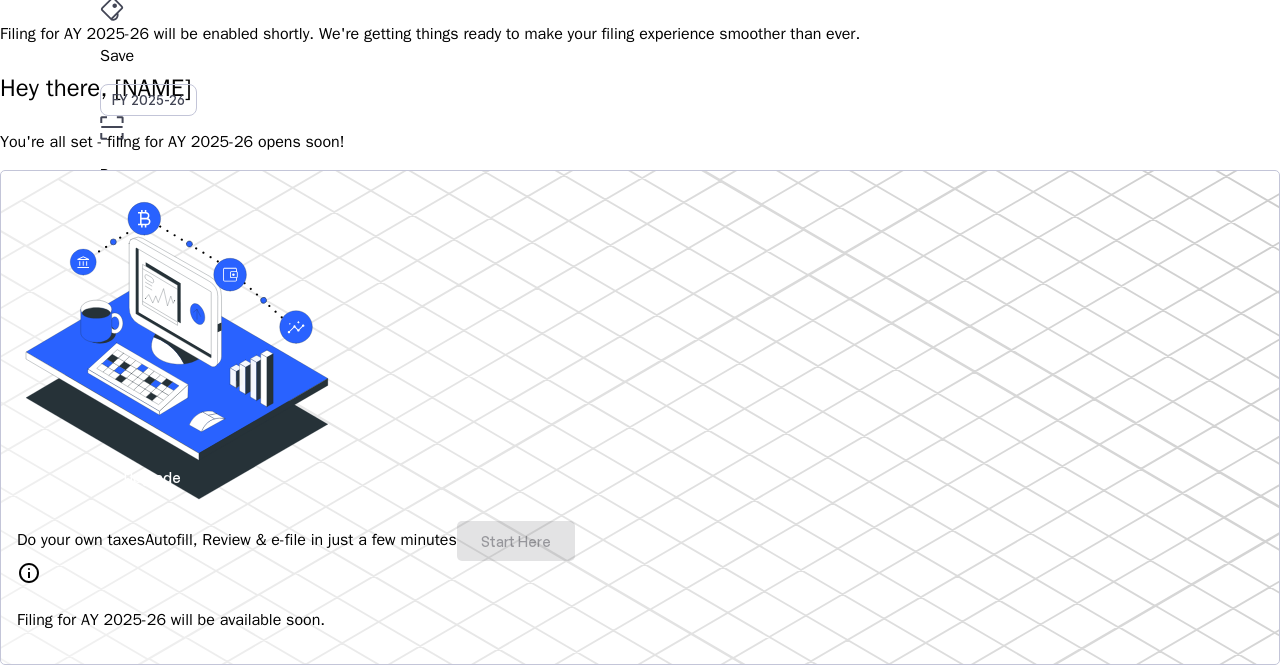 scroll, scrollTop: 200, scrollLeft: 0, axis: vertical 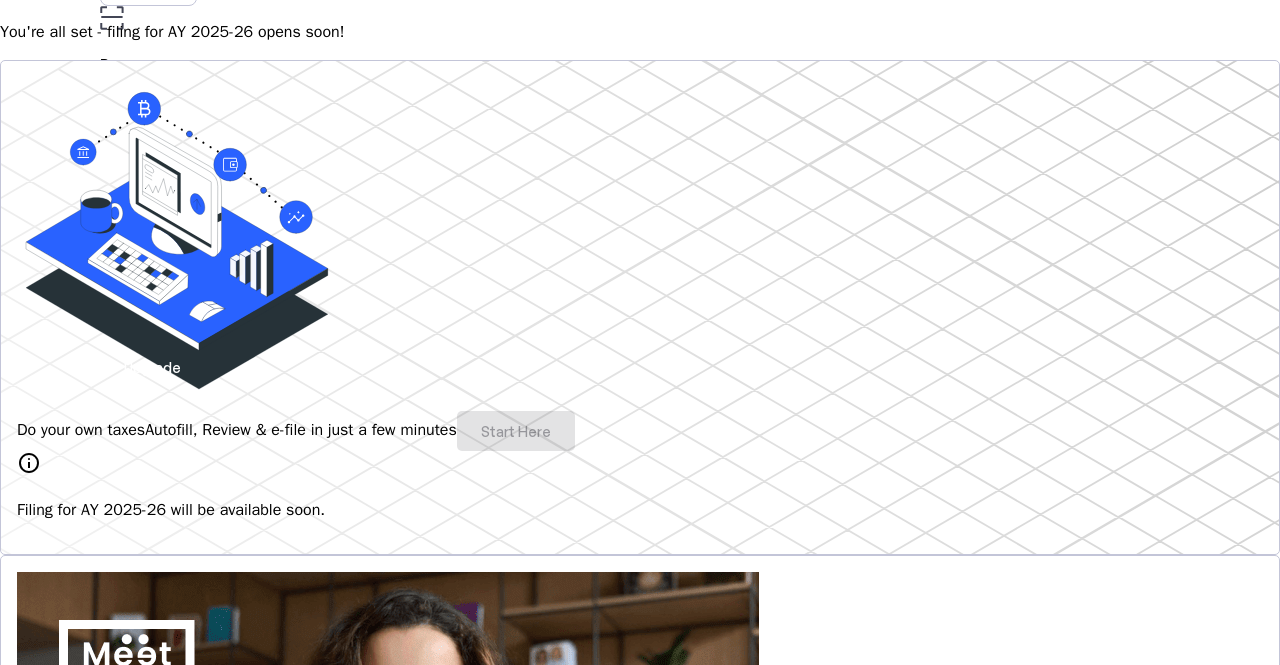 click on "Do your own taxes   Autofill, Review & e-file in just a few minutes   Start Here" at bounding box center (640, 431) 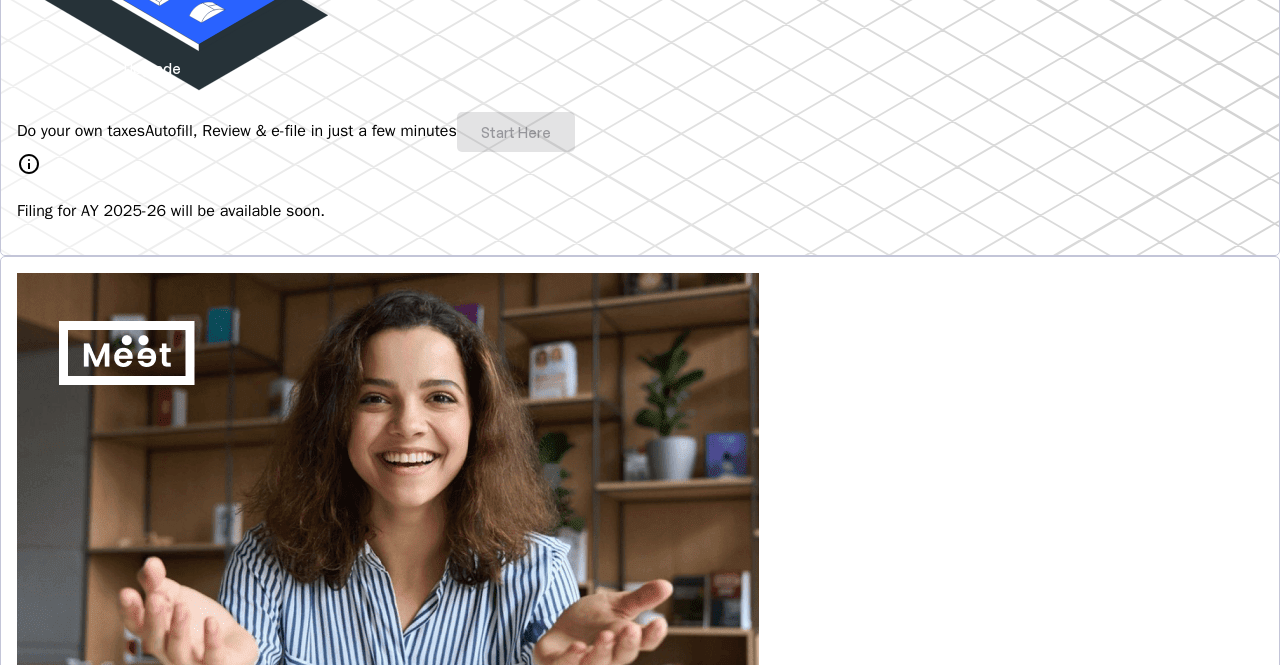 scroll, scrollTop: 500, scrollLeft: 0, axis: vertical 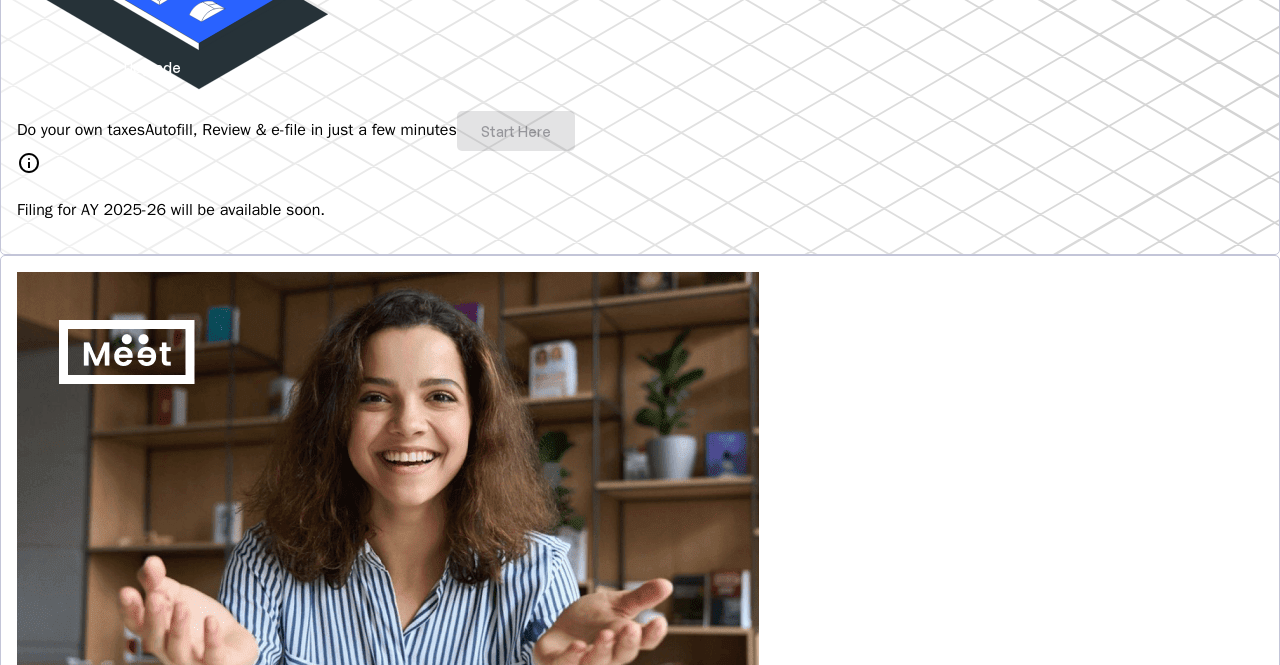 click on "Explore" at bounding box center (67, 850) 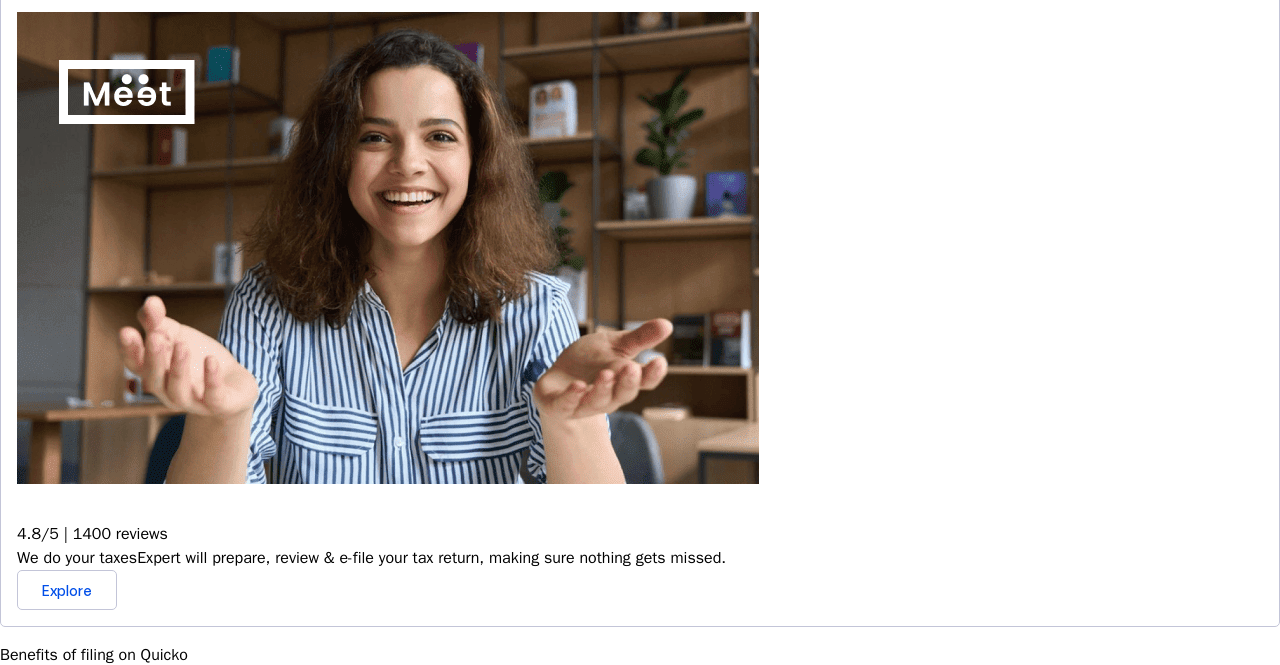 scroll, scrollTop: 800, scrollLeft: 0, axis: vertical 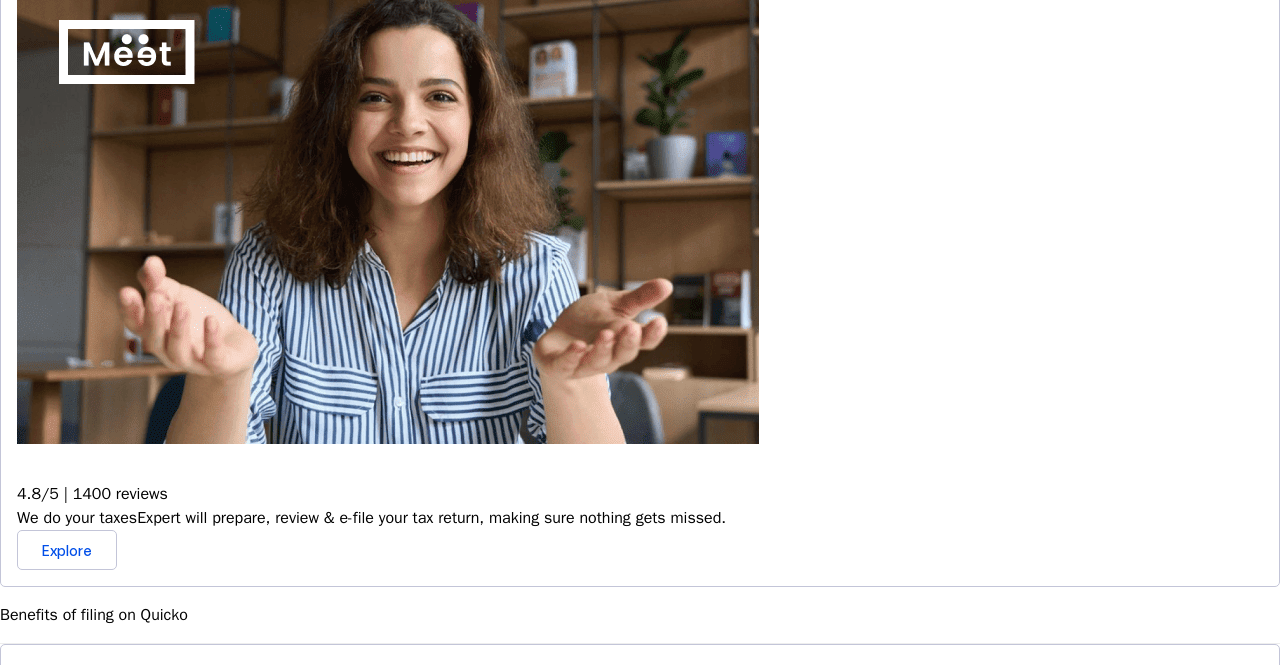 click at bounding box center (29, 673) 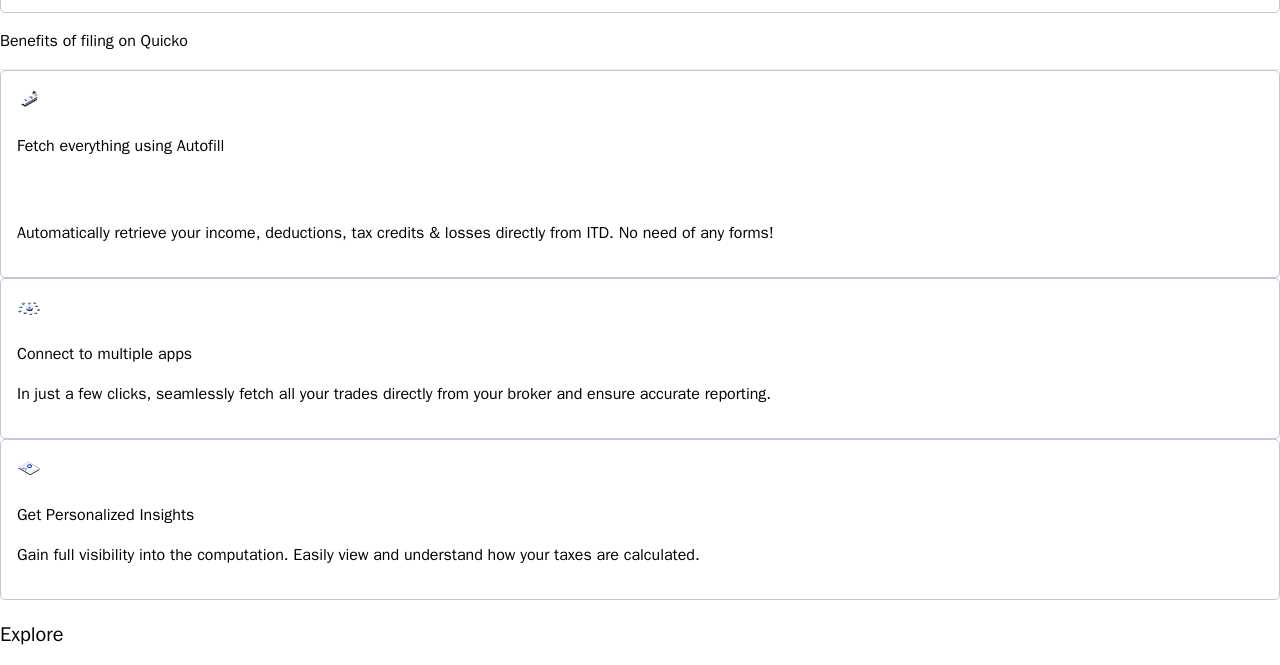 scroll, scrollTop: 1400, scrollLeft: 0, axis: vertical 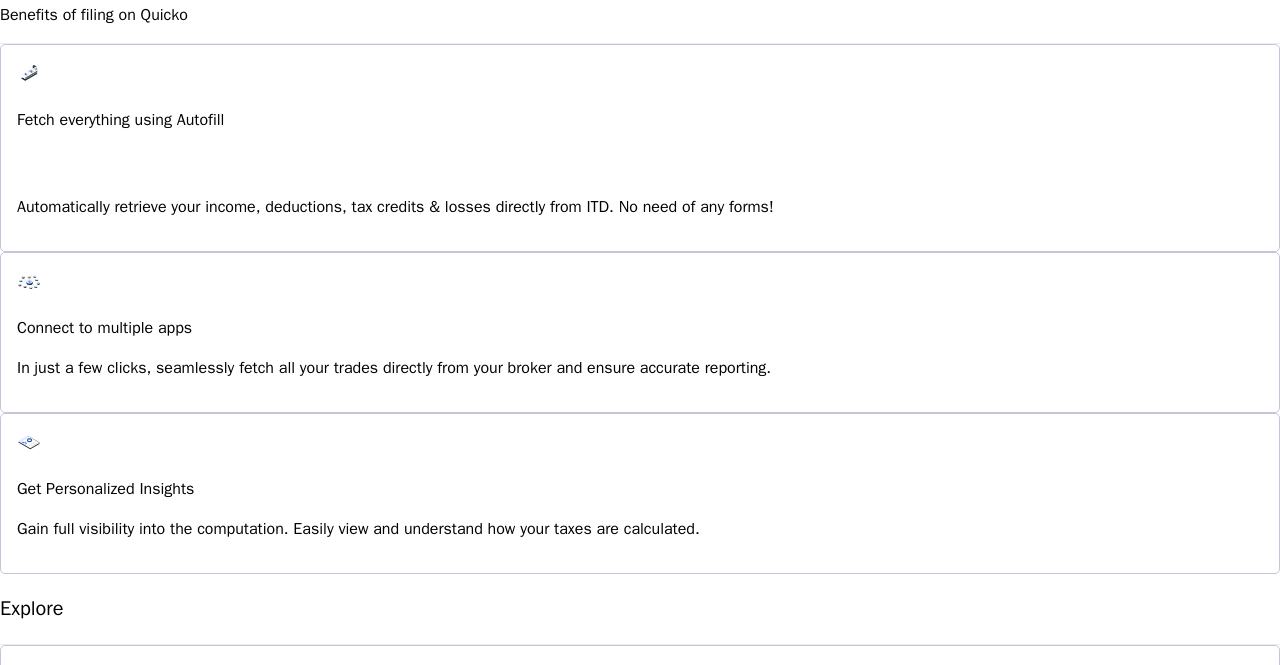 click on "Revise Return" at bounding box center [640, 931] 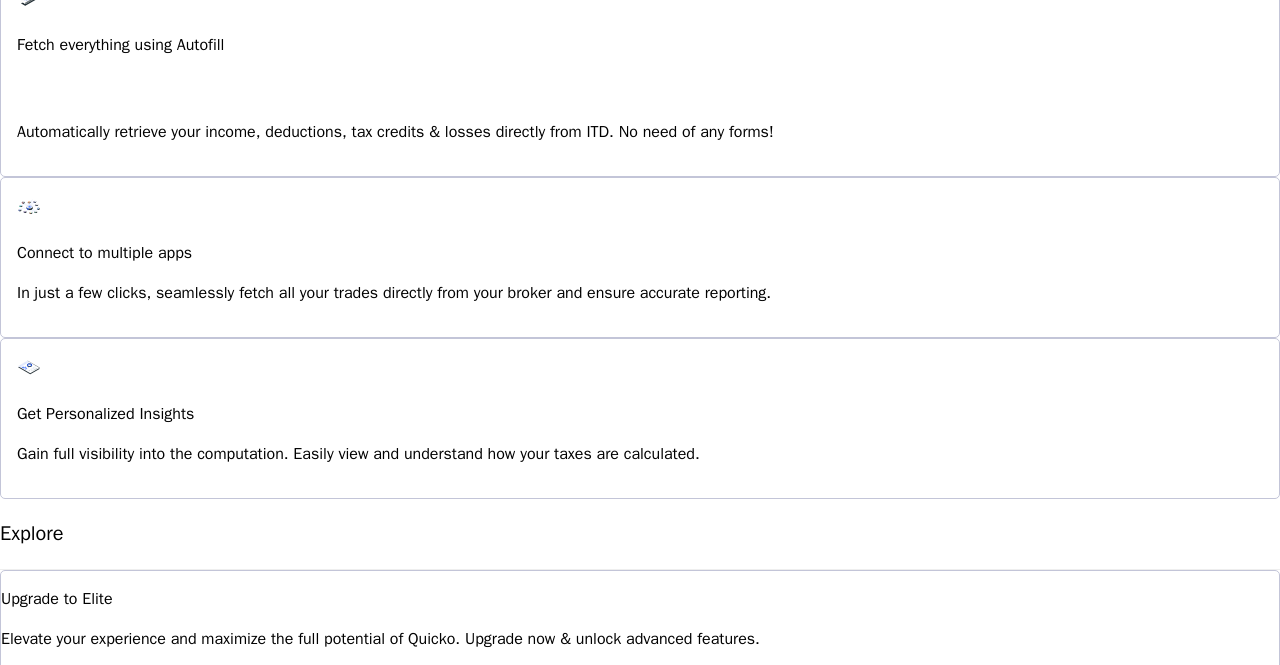 scroll, scrollTop: 1500, scrollLeft: 0, axis: vertical 